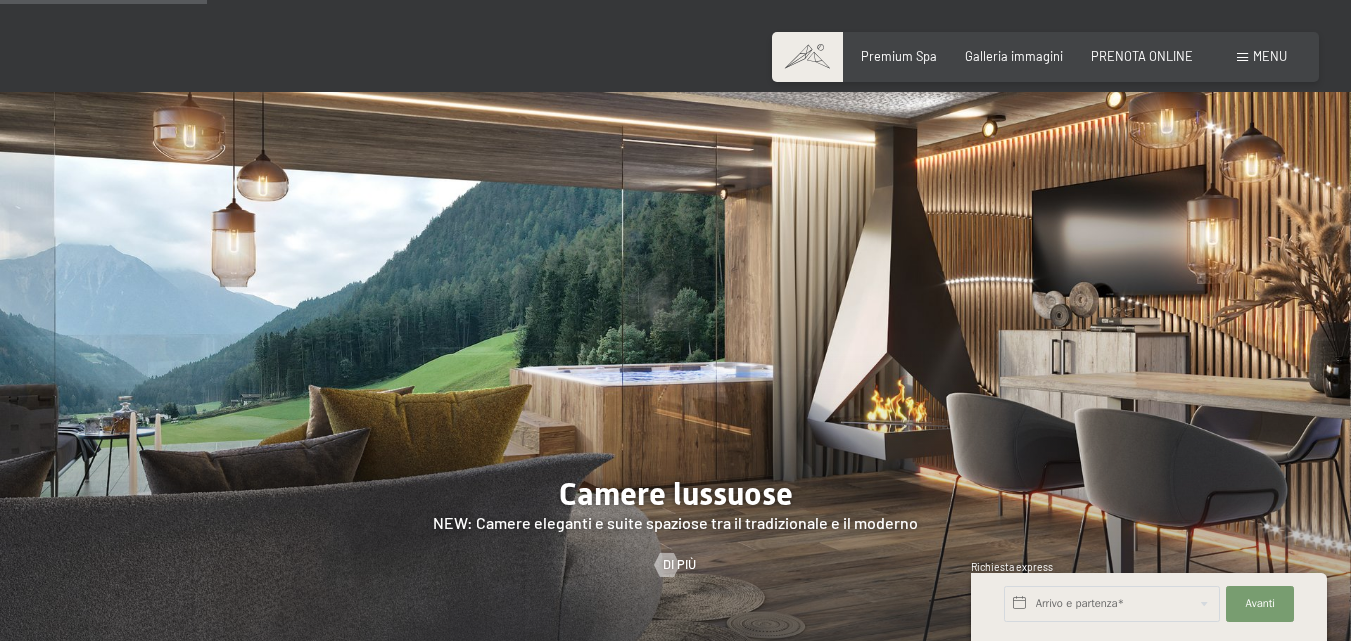 scroll, scrollTop: 1274, scrollLeft: 0, axis: vertical 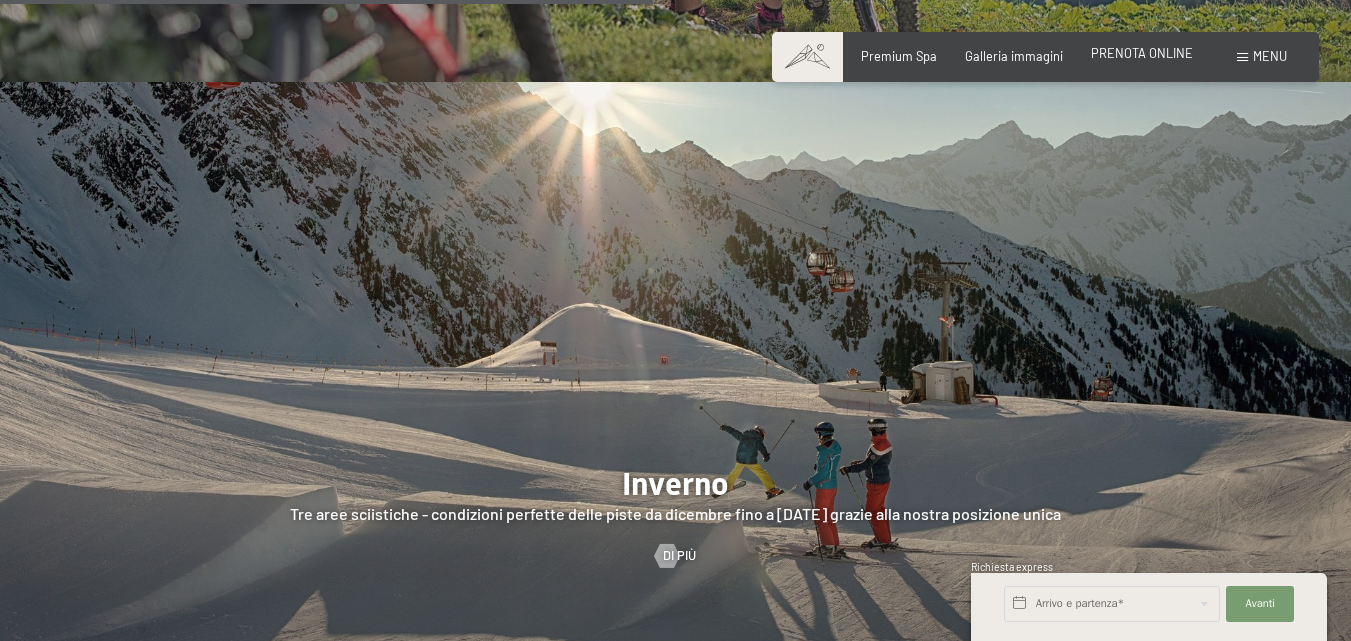 click on "PRENOTA ONLINE" at bounding box center [1142, 53] 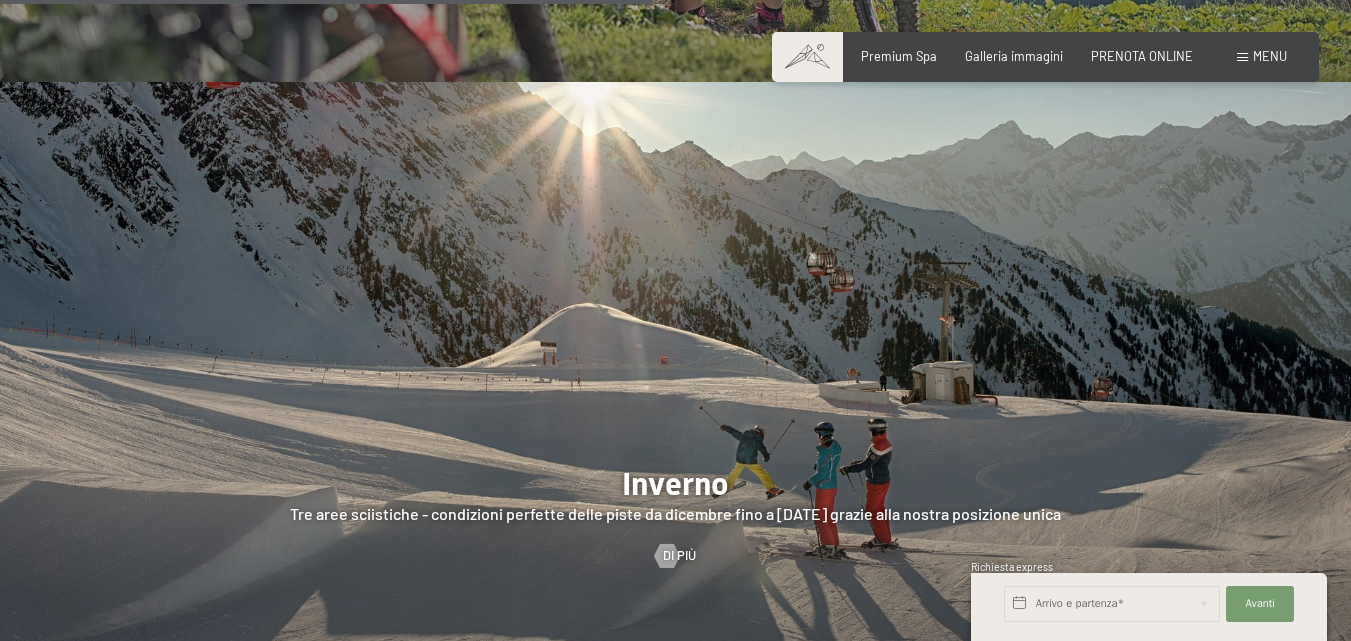 scroll, scrollTop: 3578, scrollLeft: 0, axis: vertical 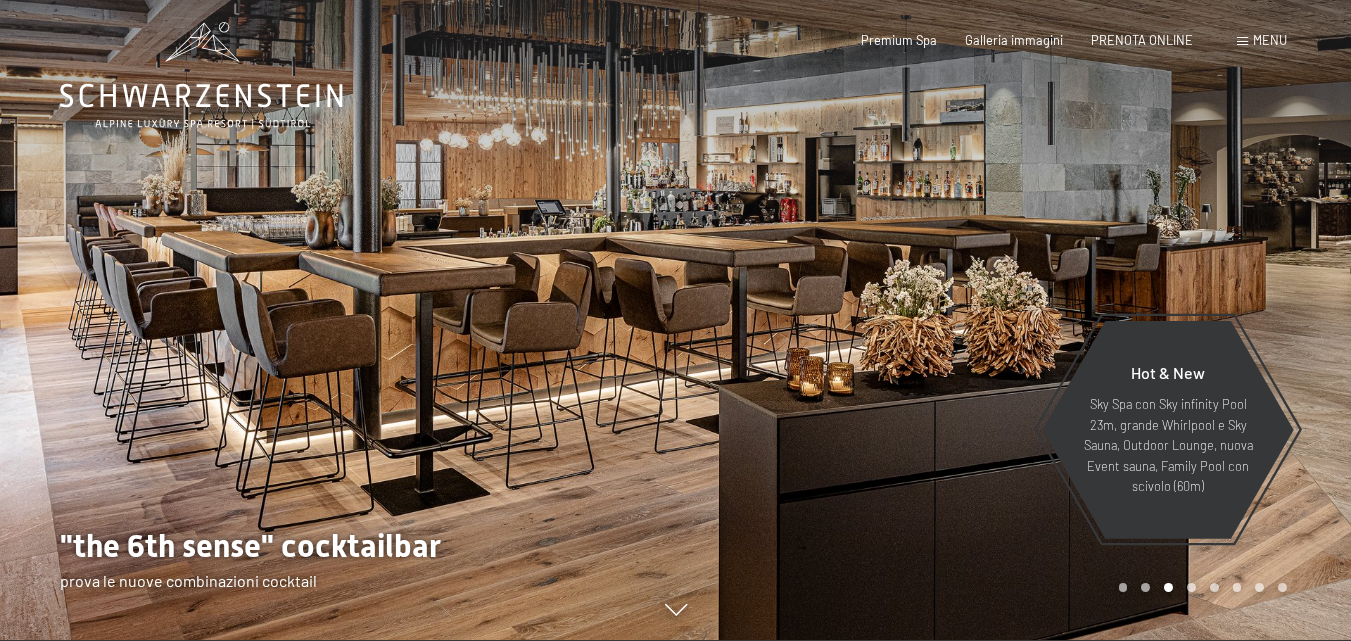 click at bounding box center [1014, 315] 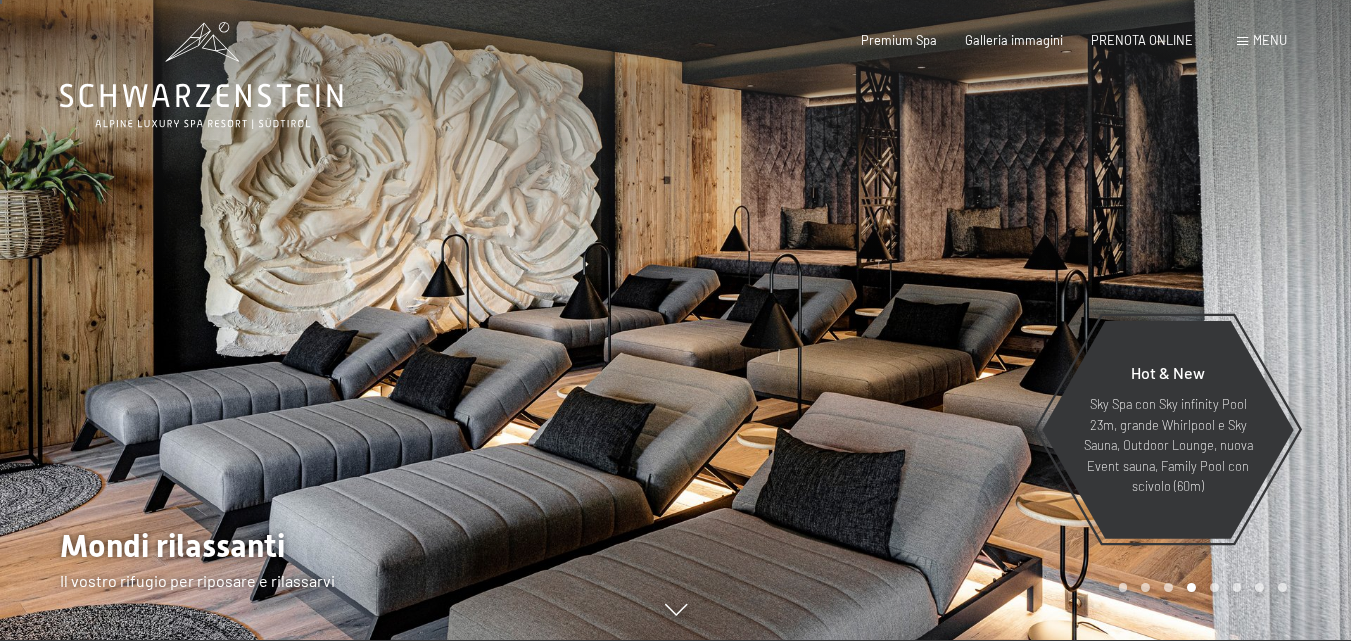 click at bounding box center [1014, 315] 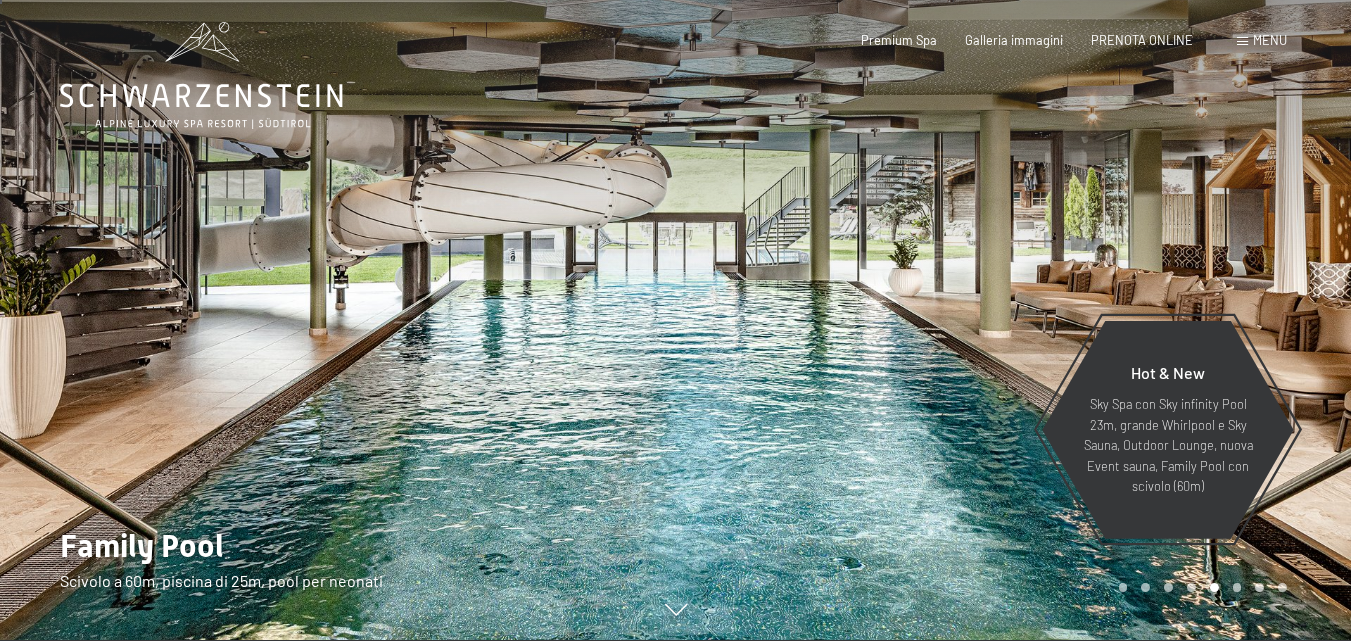 click at bounding box center [1014, 315] 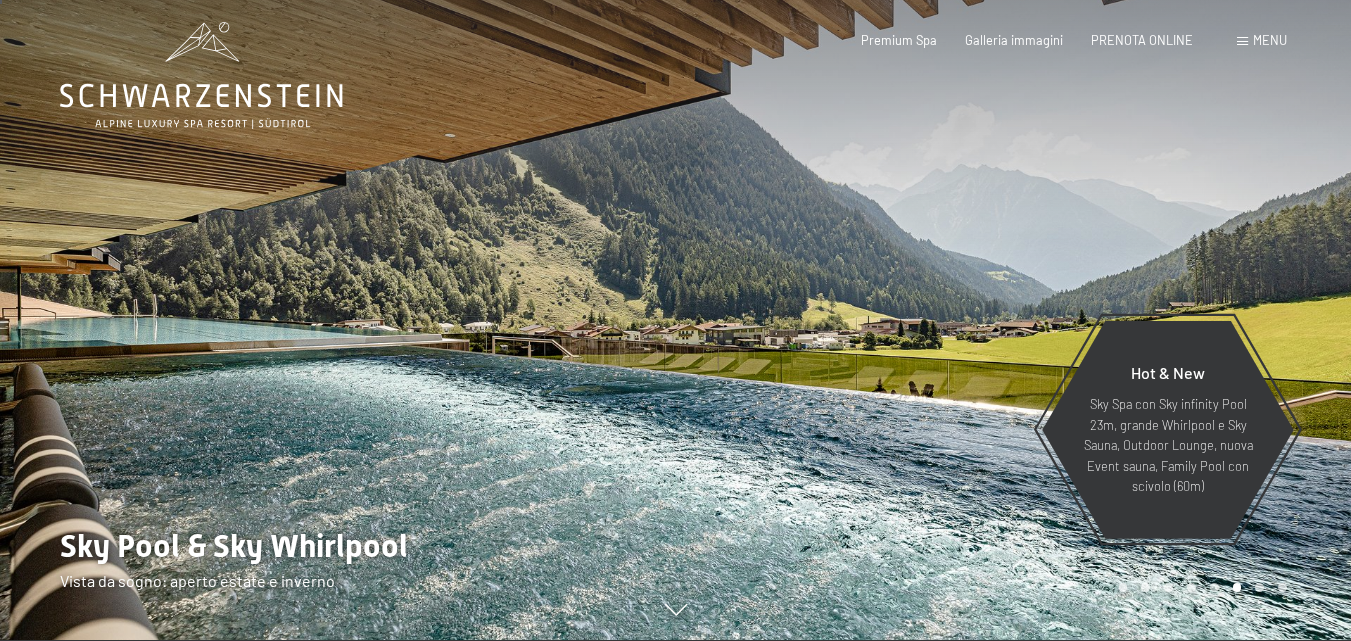 click at bounding box center [1014, 315] 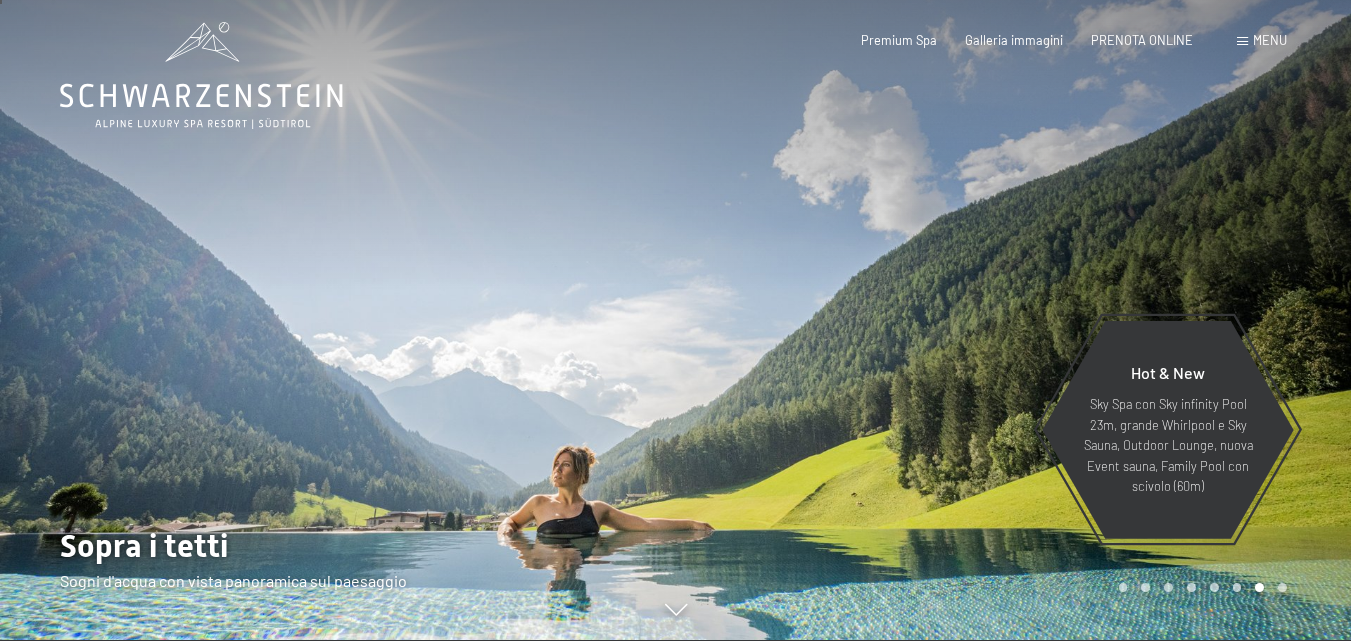 click at bounding box center [1014, 315] 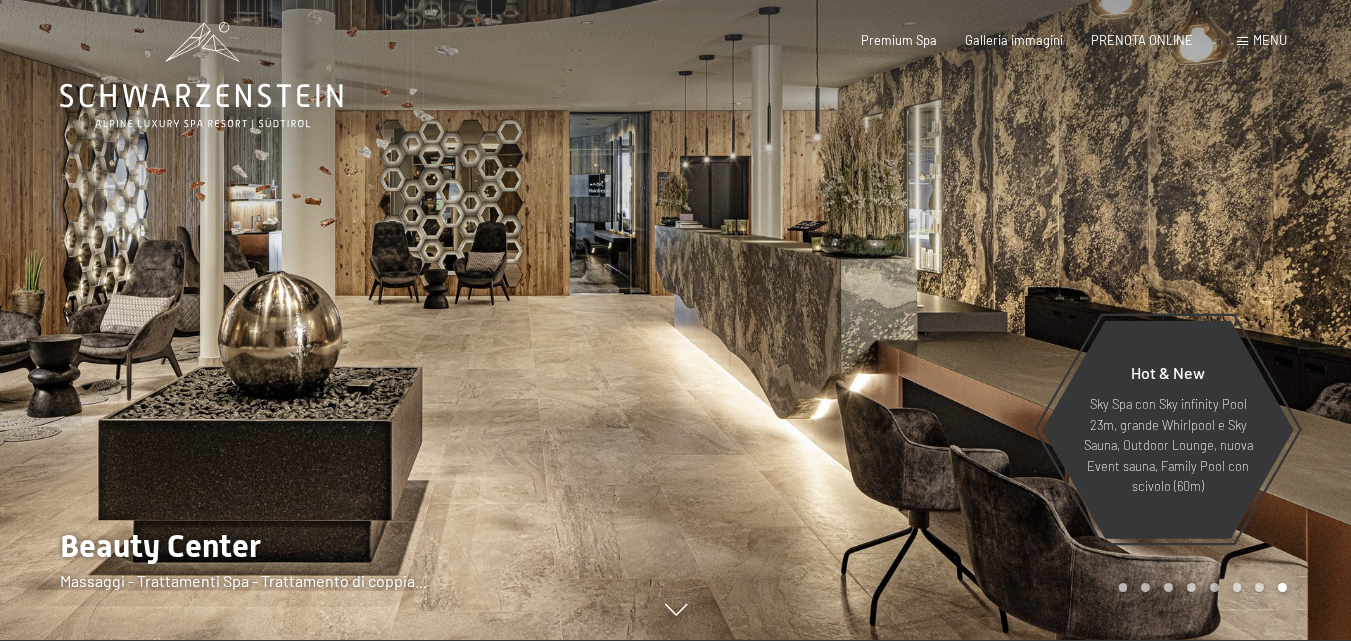 click at bounding box center (1014, 315) 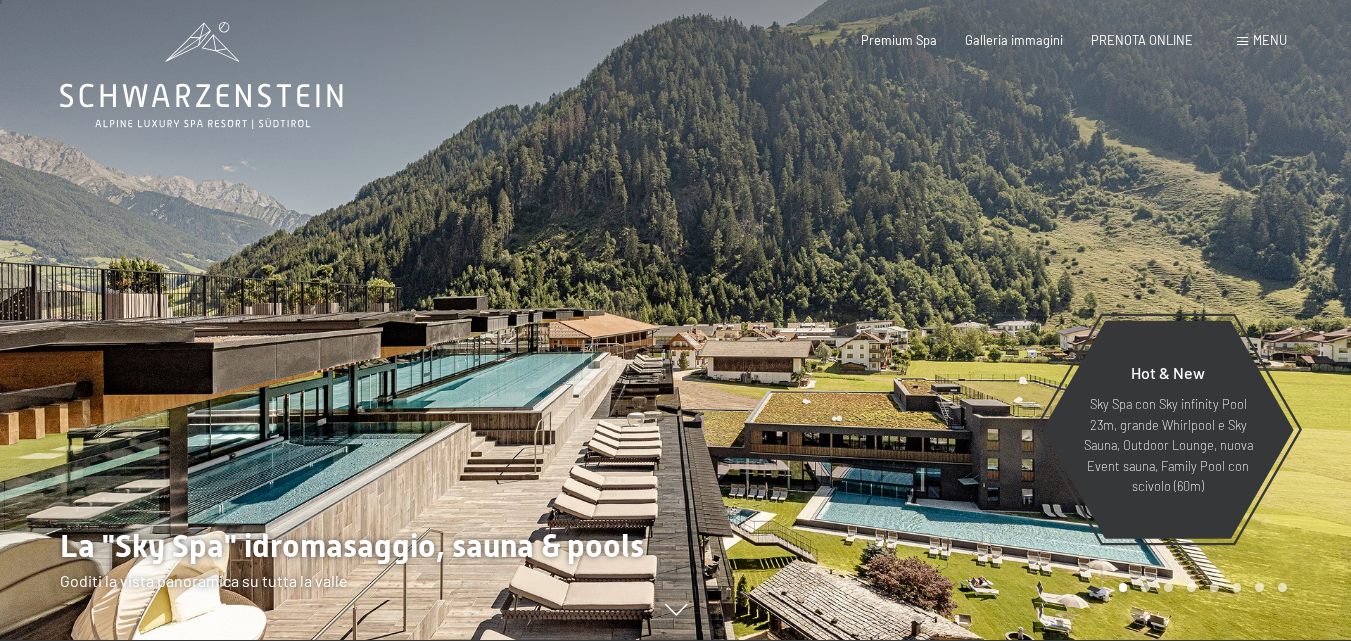 click at bounding box center (1014, 315) 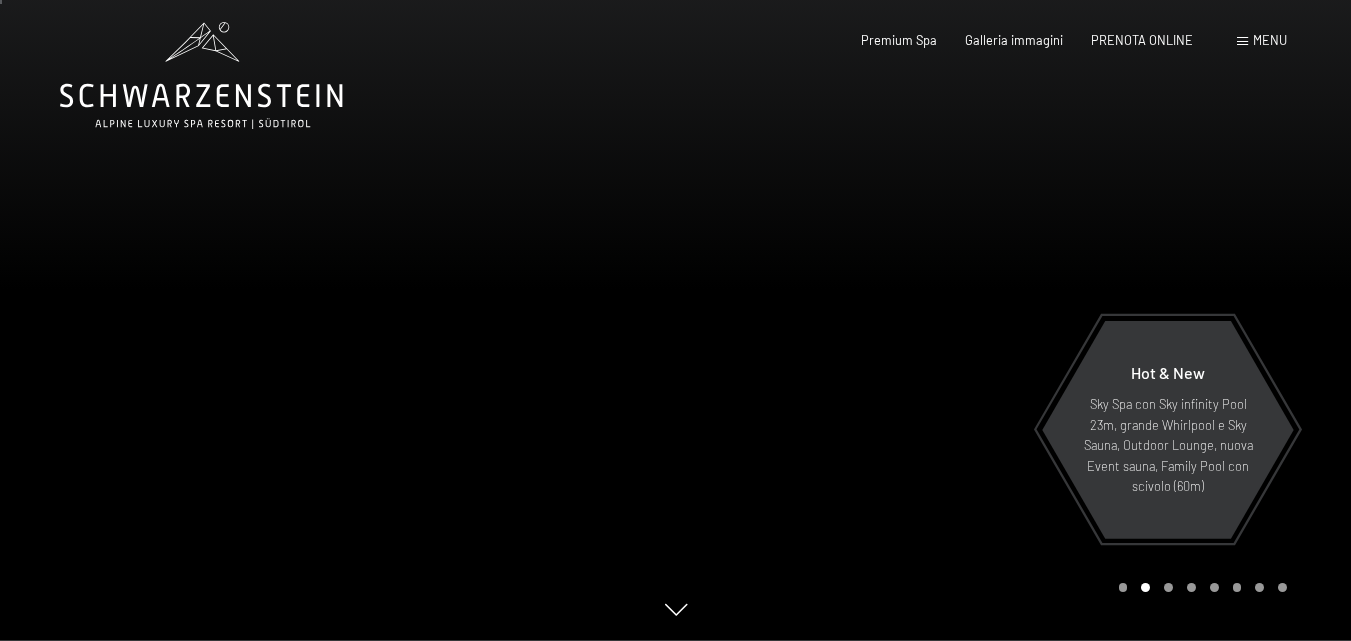 click at bounding box center [1014, 315] 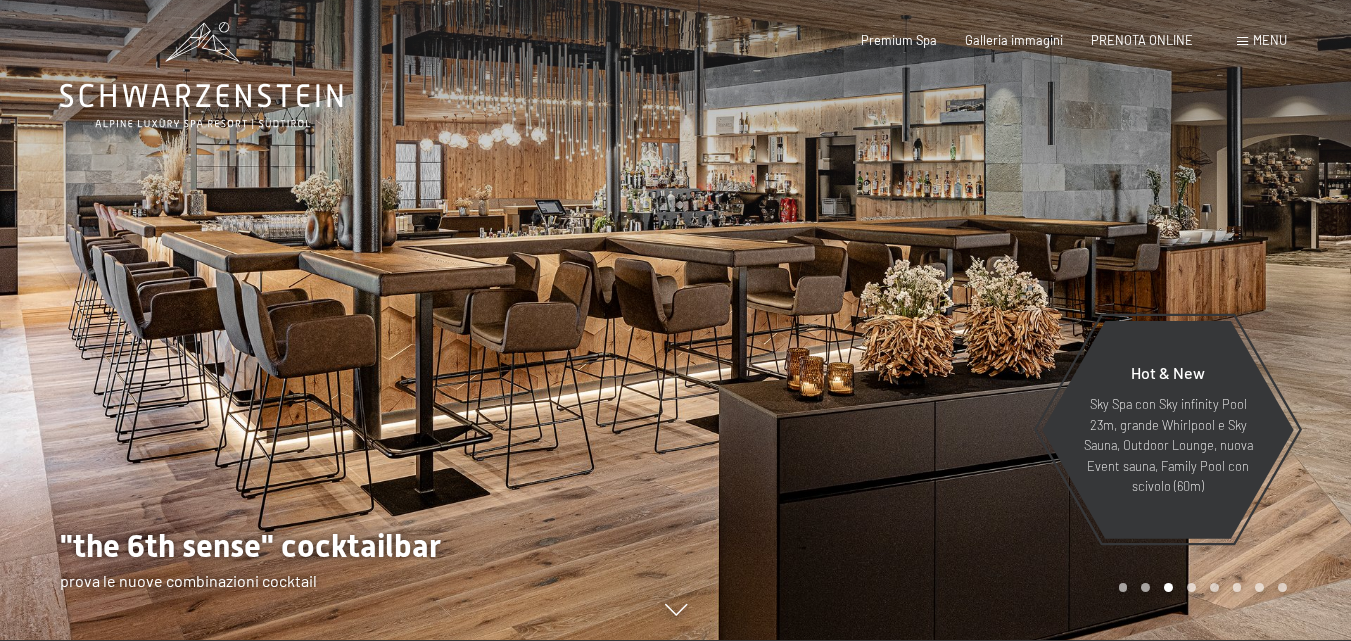 click at bounding box center [1014, 315] 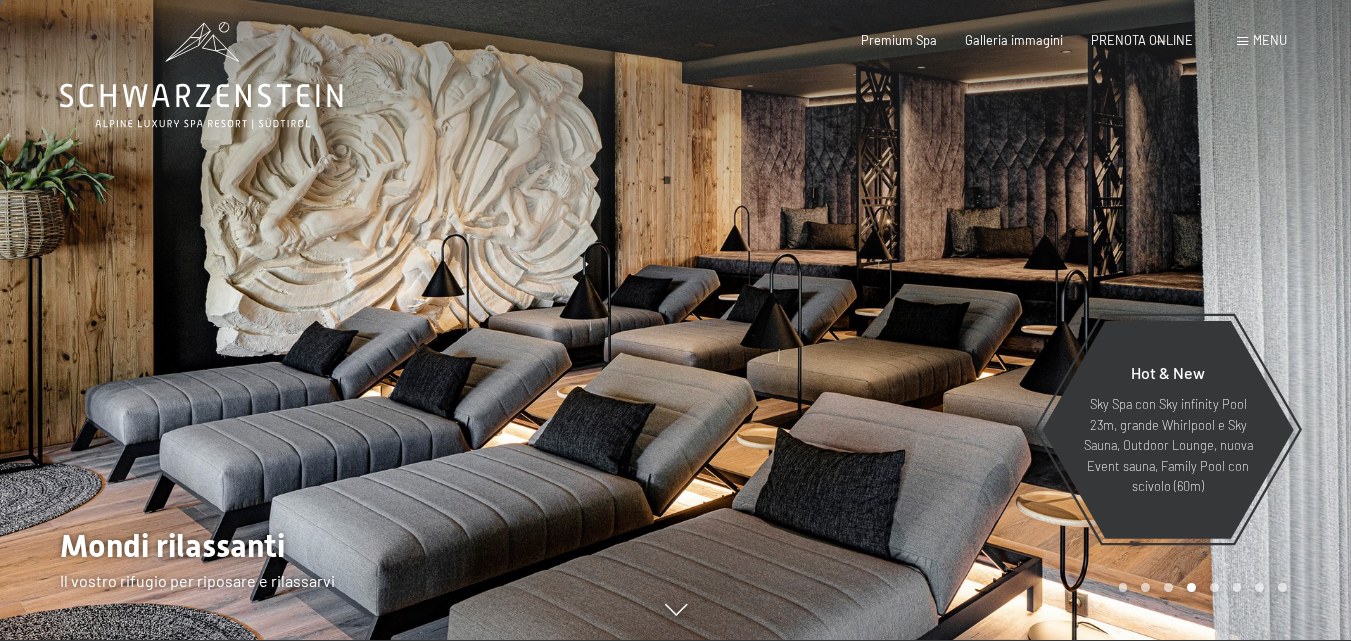 click at bounding box center [1014, 315] 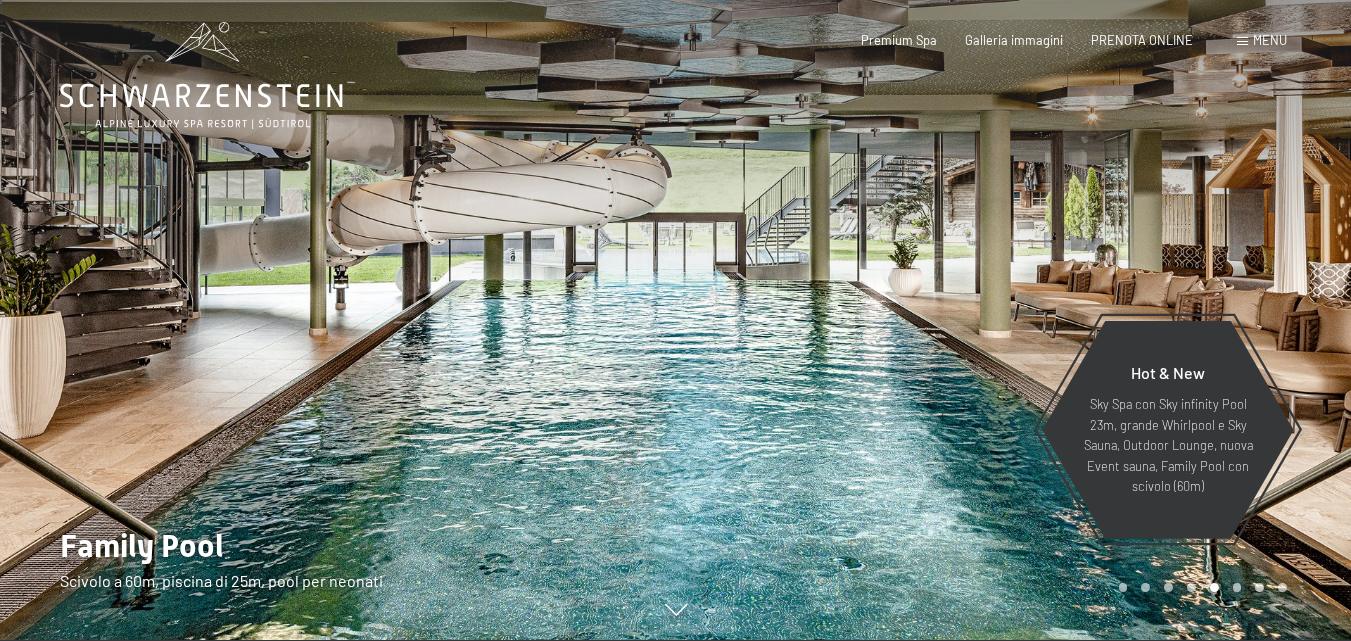 click at bounding box center [1014, 315] 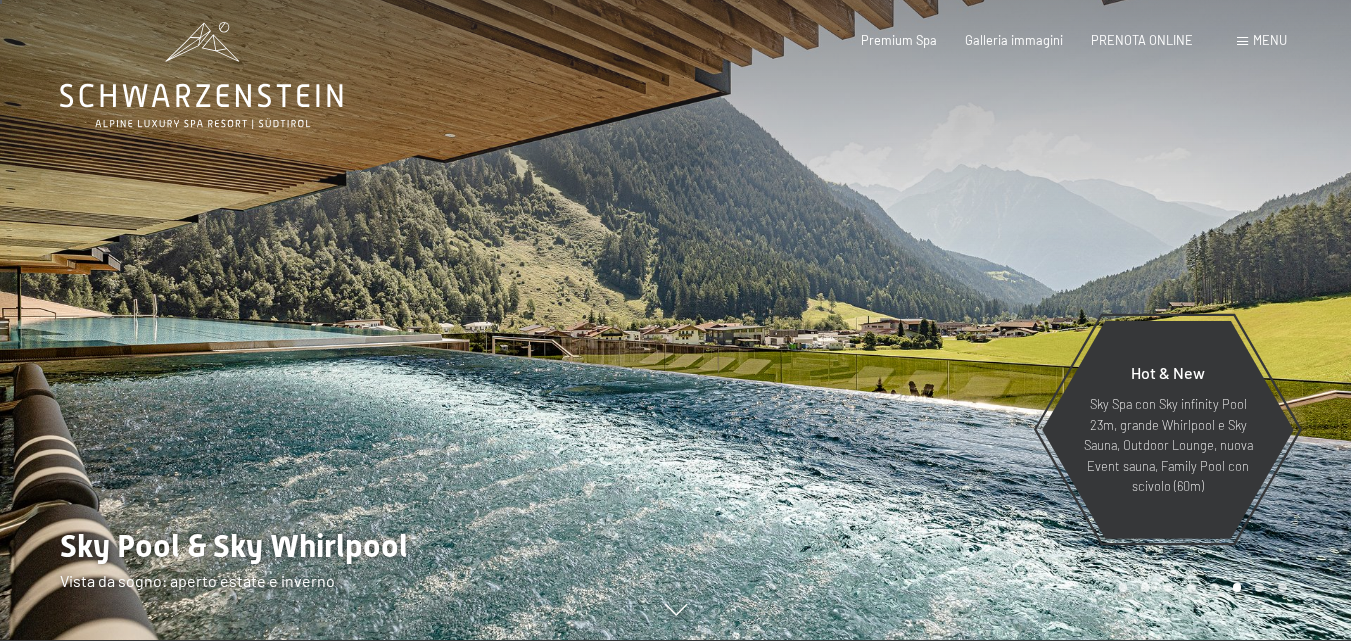 click at bounding box center (1014, 315) 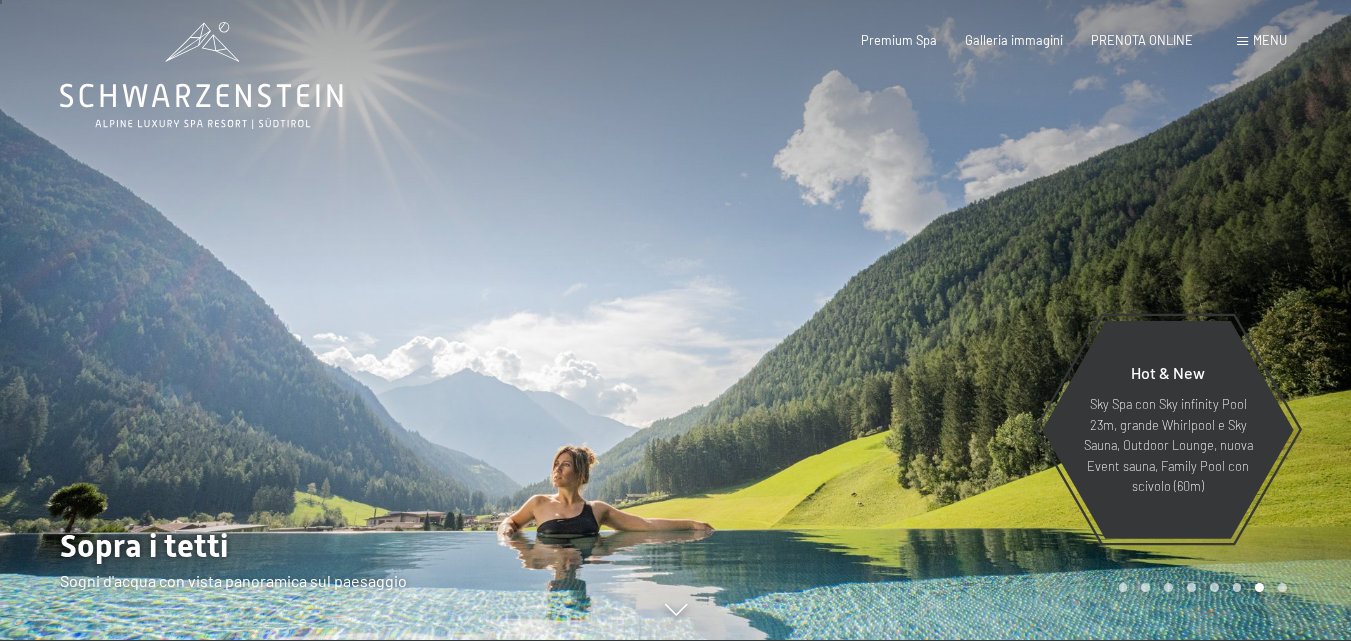 click at bounding box center [1014, 315] 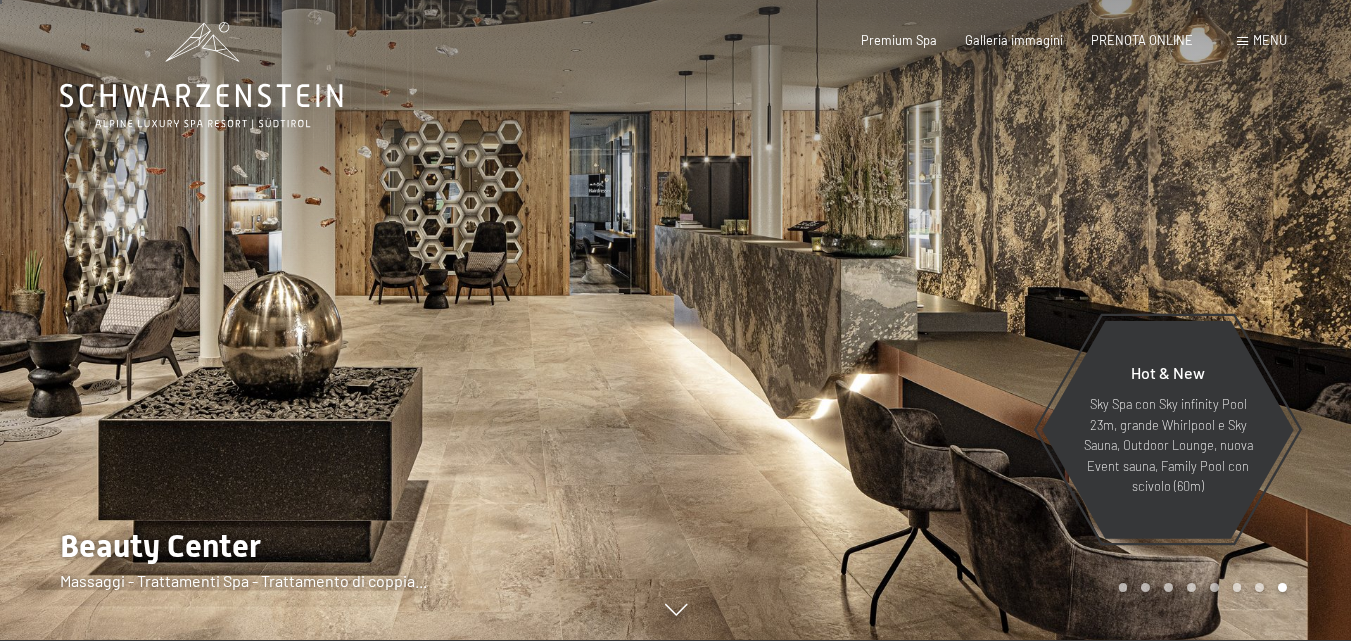 click at bounding box center (1014, 315) 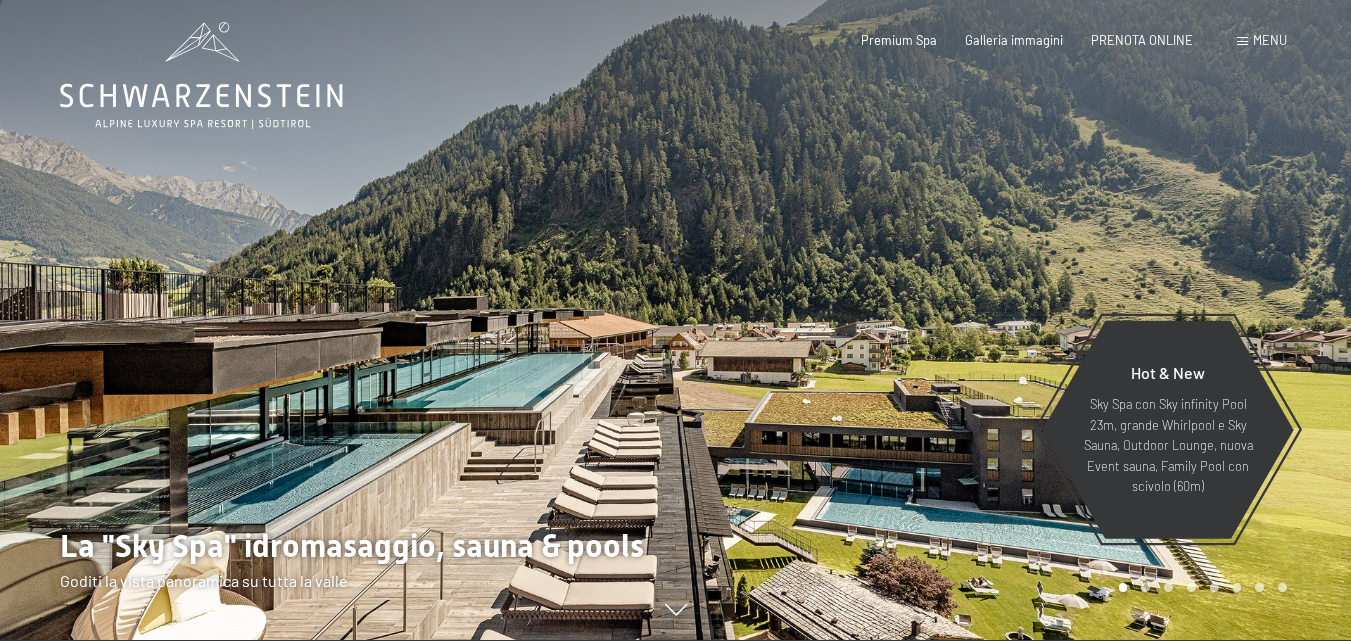 click at bounding box center [1014, 315] 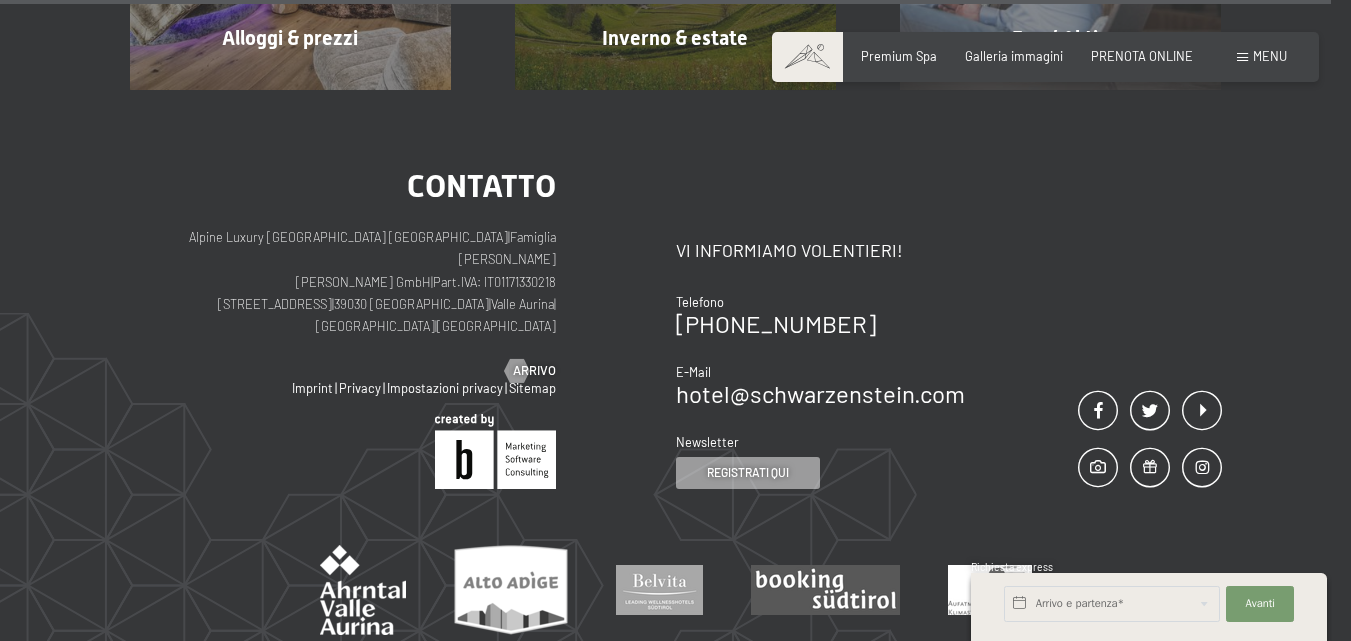 scroll, scrollTop: 7433, scrollLeft: 0, axis: vertical 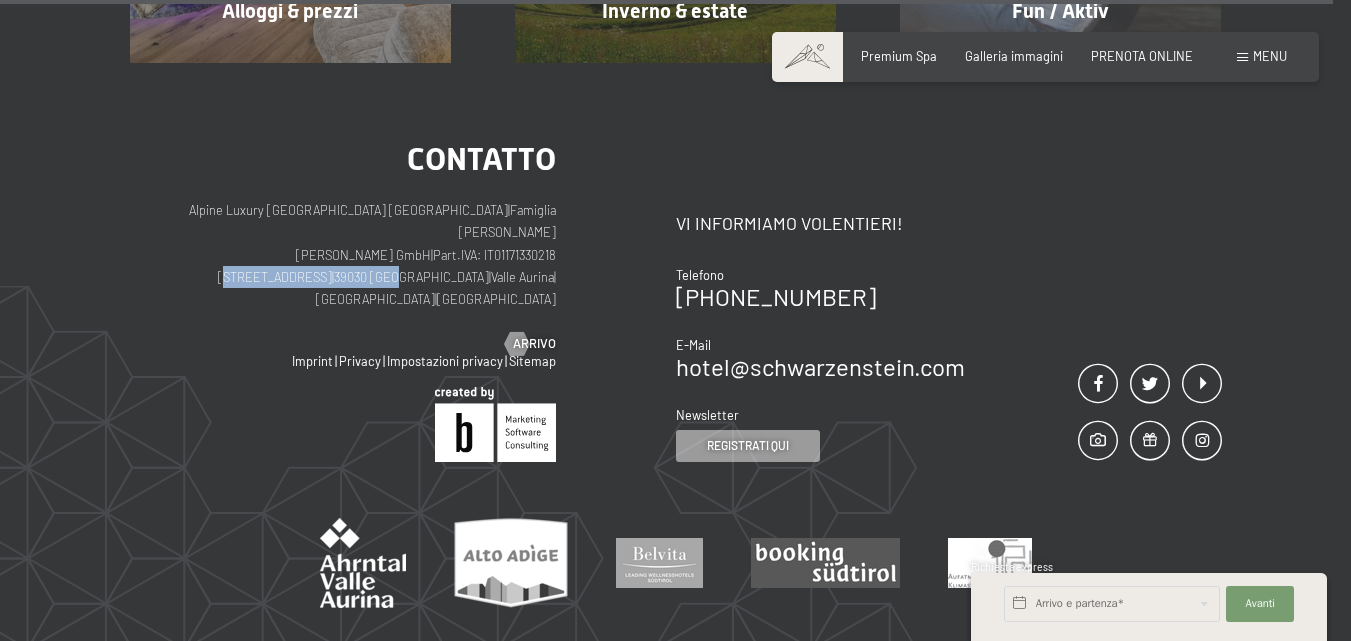 drag, startPoint x: 220, startPoint y: 157, endPoint x: 372, endPoint y: 164, distance: 152.1611 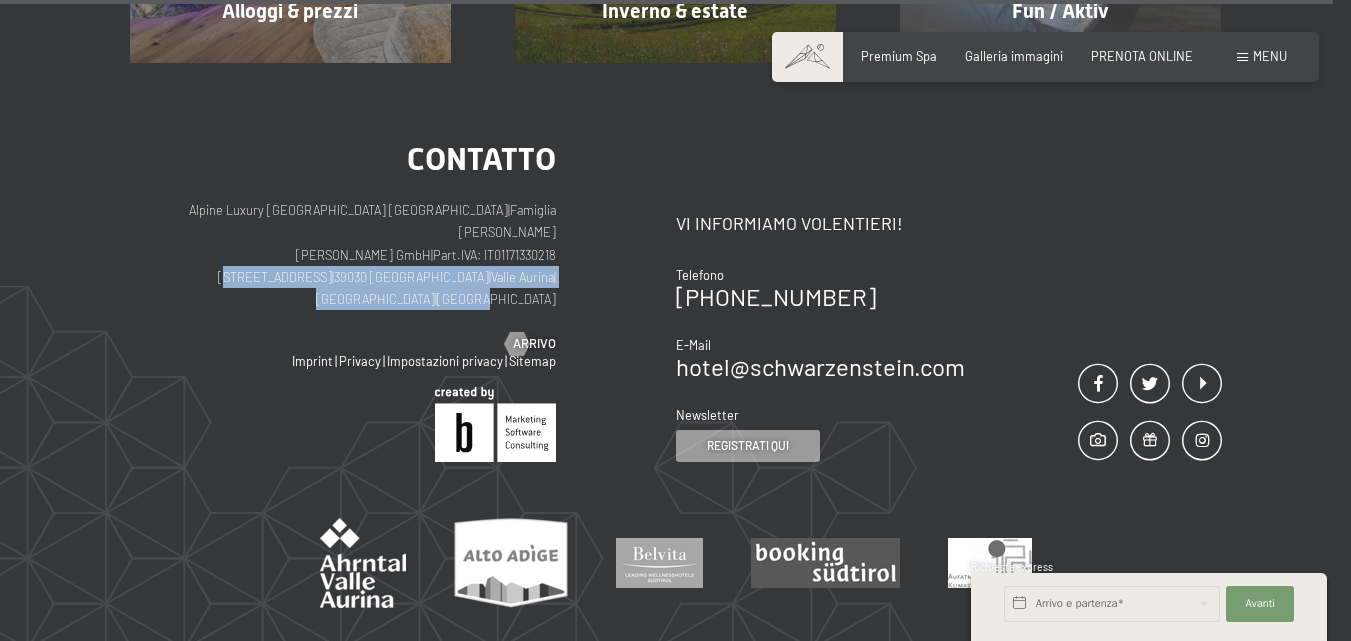 drag, startPoint x: 223, startPoint y: 158, endPoint x: 557, endPoint y: 159, distance: 334.0015 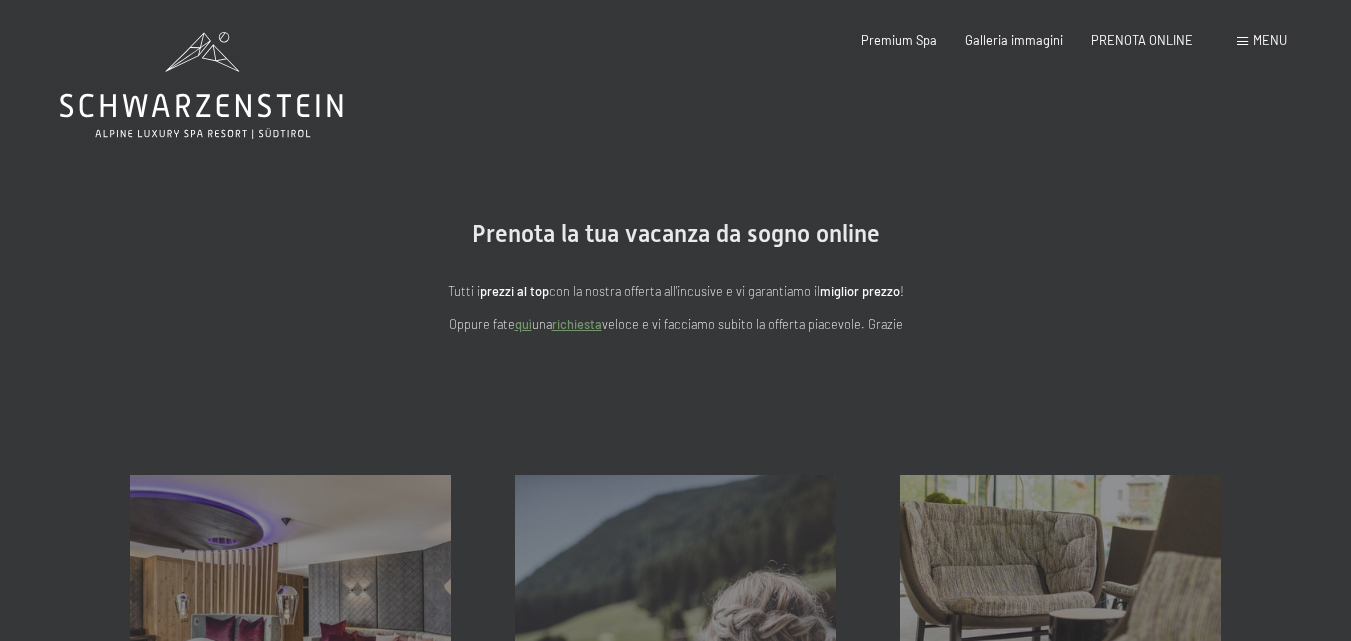 scroll, scrollTop: 0, scrollLeft: 0, axis: both 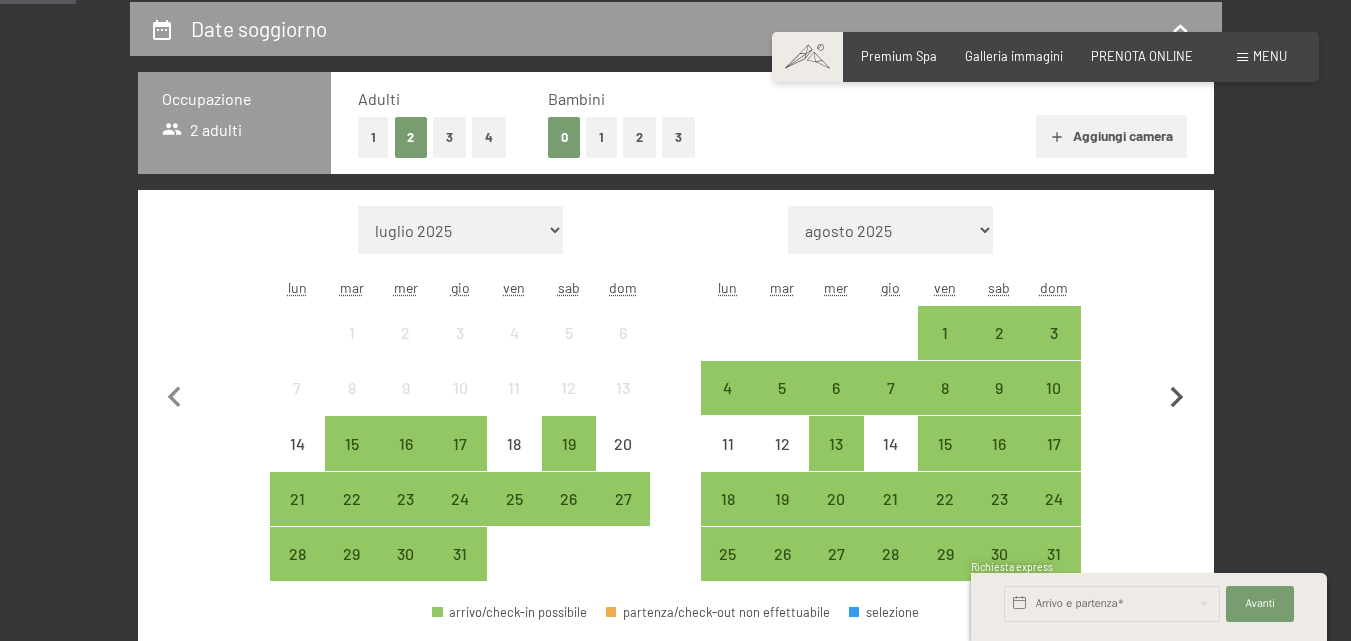 click 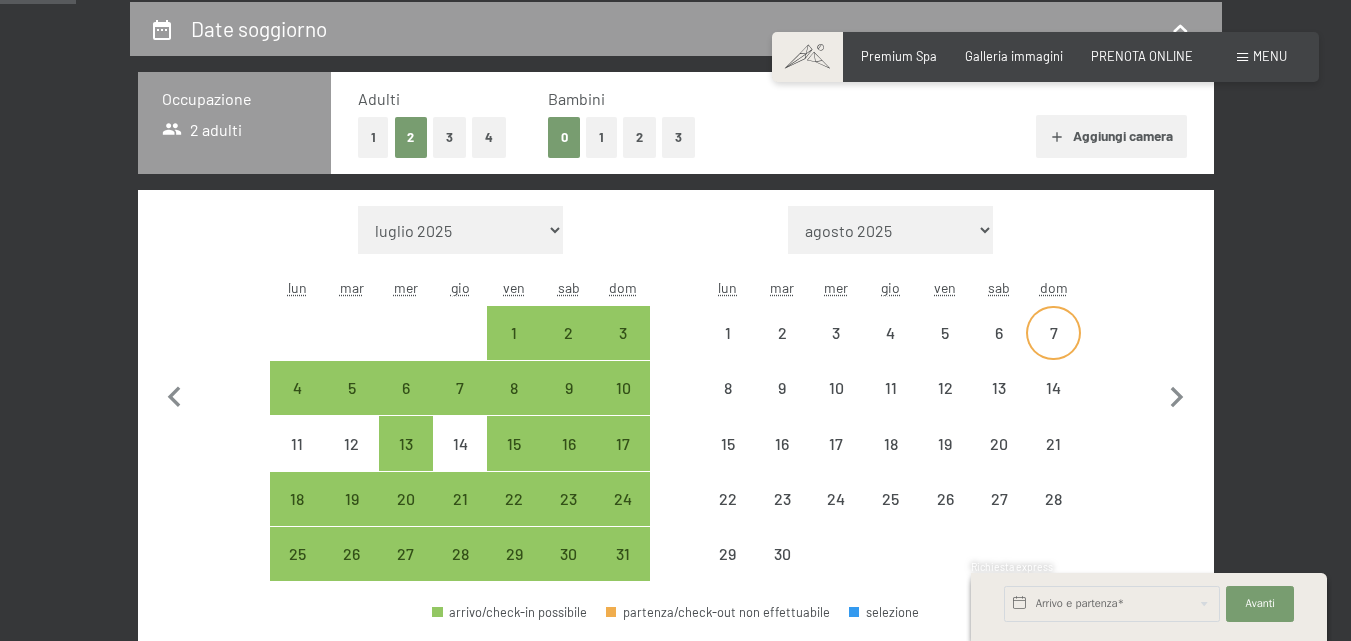 select on "2025-08-01" 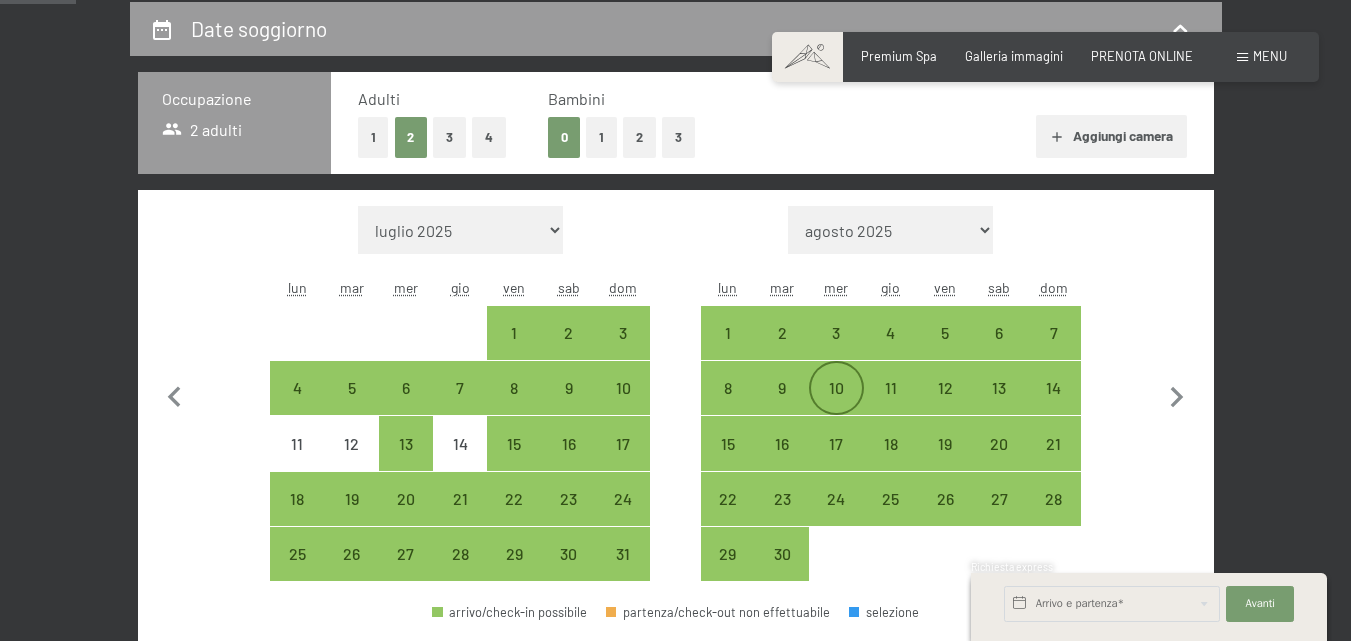 click on "10" at bounding box center [836, 405] 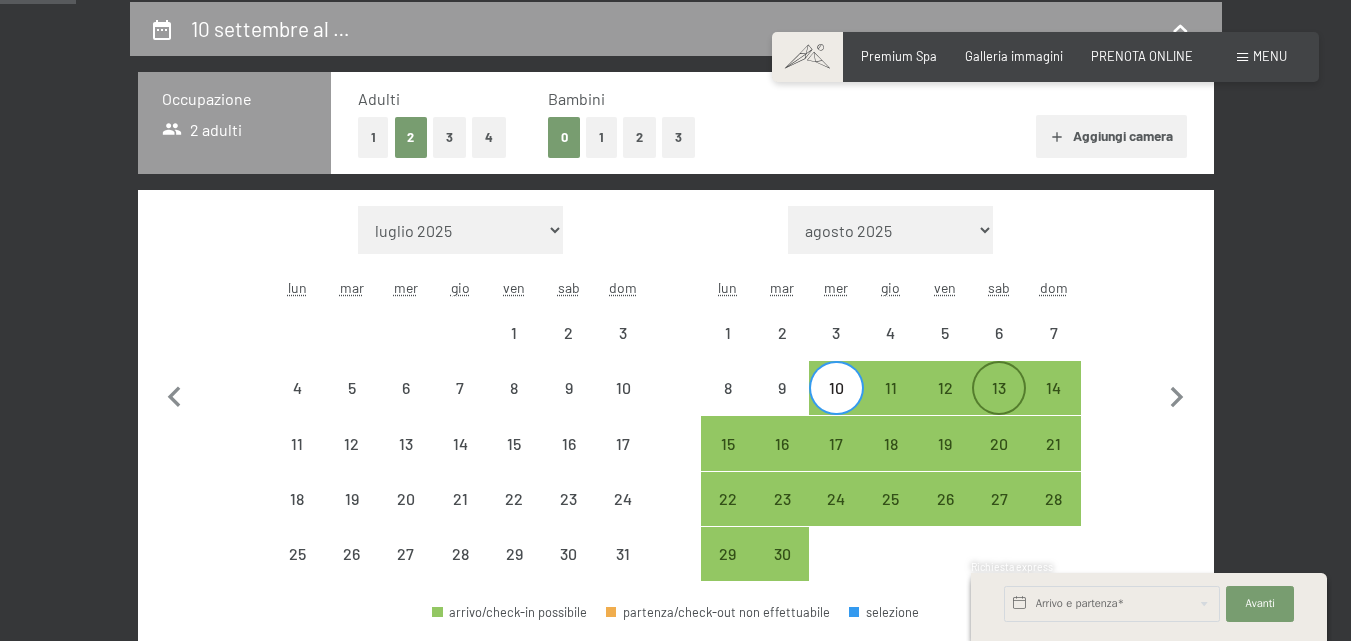 click on "13" at bounding box center [999, 405] 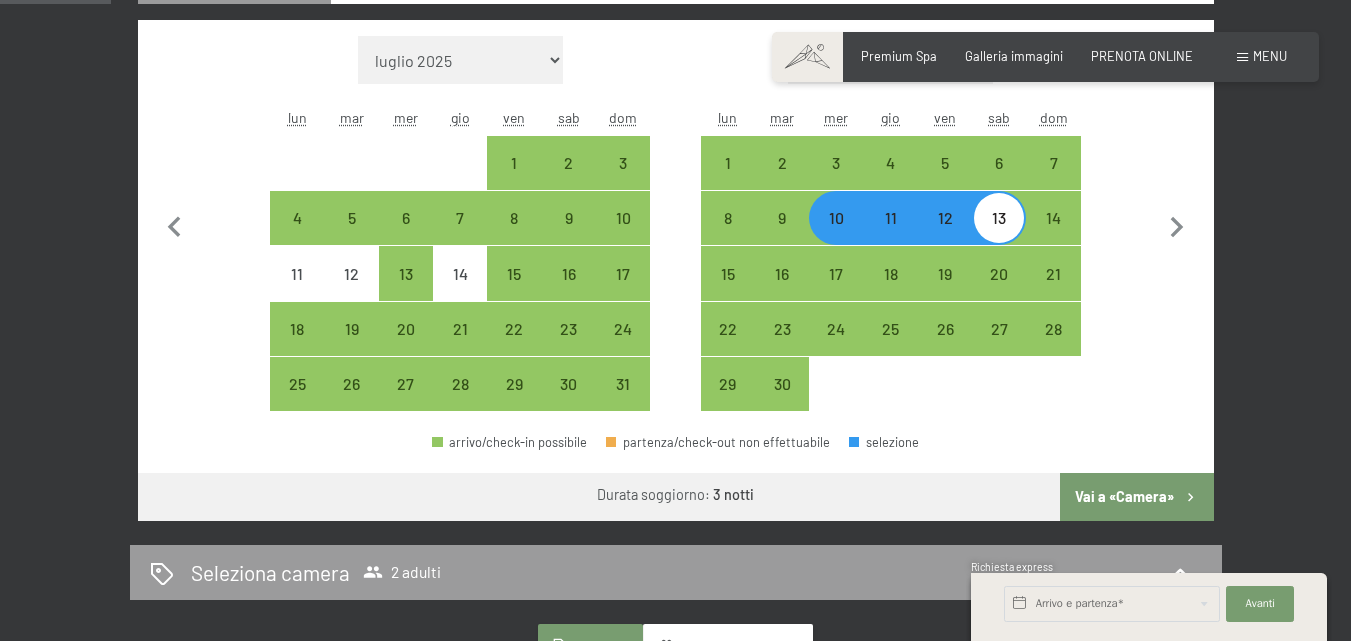 scroll, scrollTop: 551, scrollLeft: 0, axis: vertical 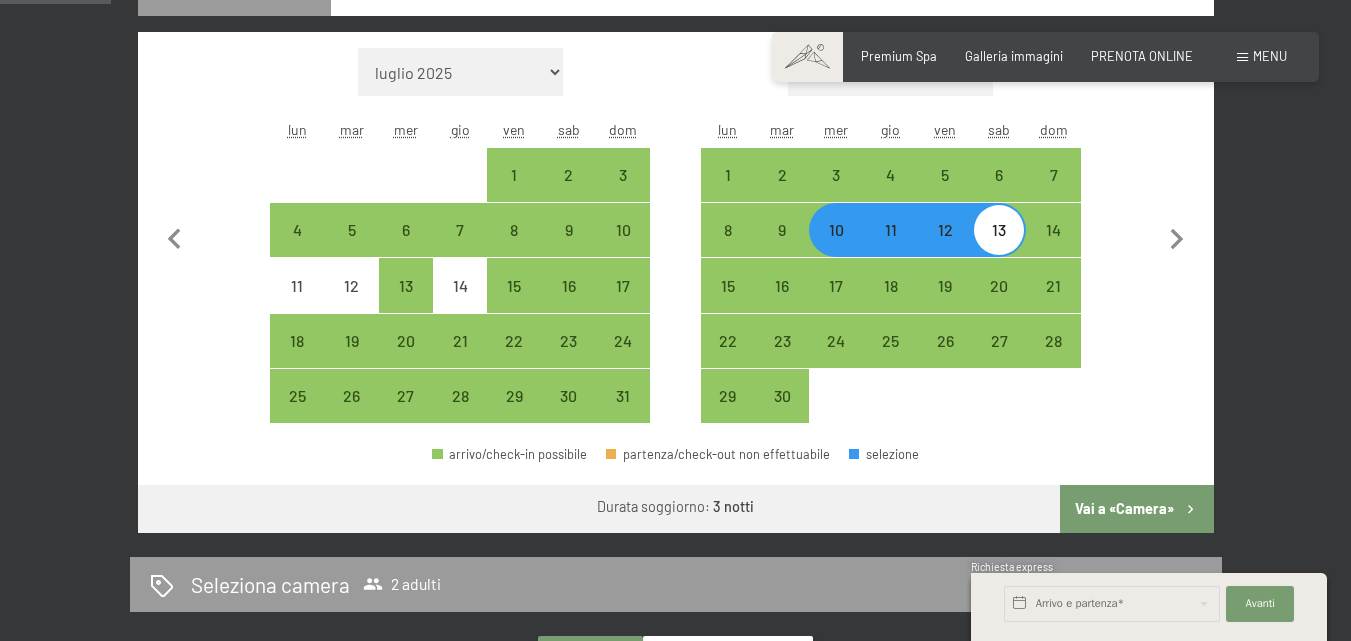 click on "Vai a «Camera»" at bounding box center (1136, 509) 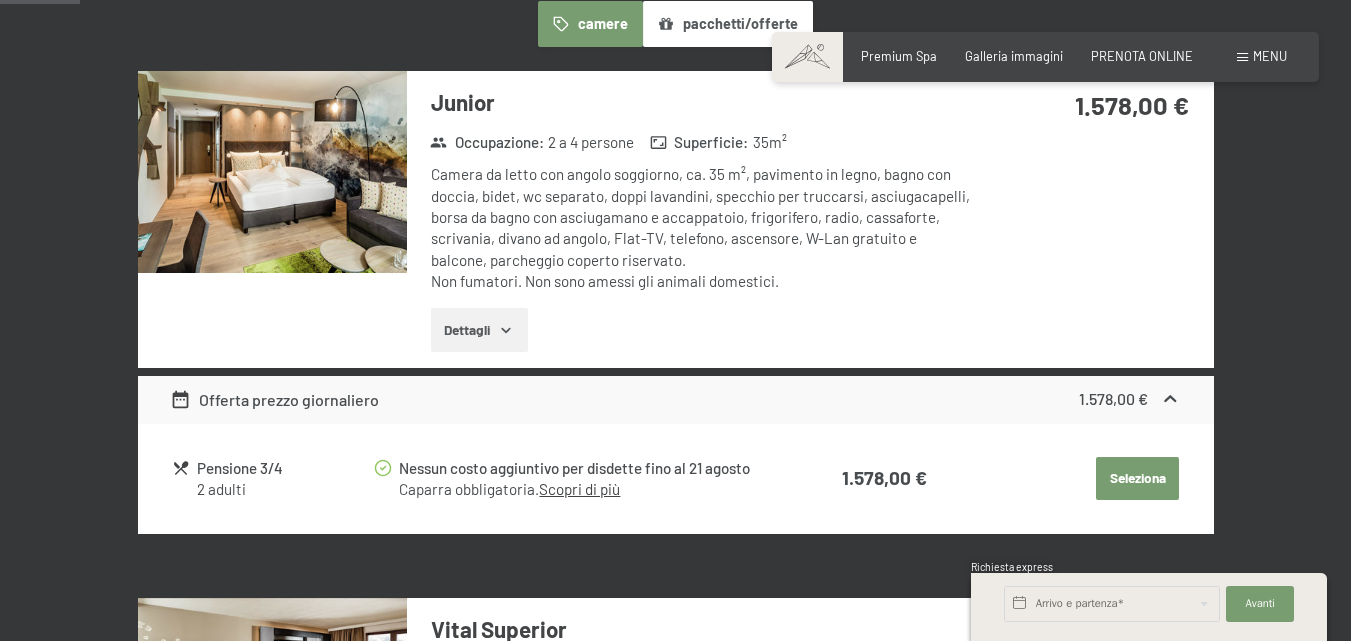 scroll, scrollTop: 395, scrollLeft: 0, axis: vertical 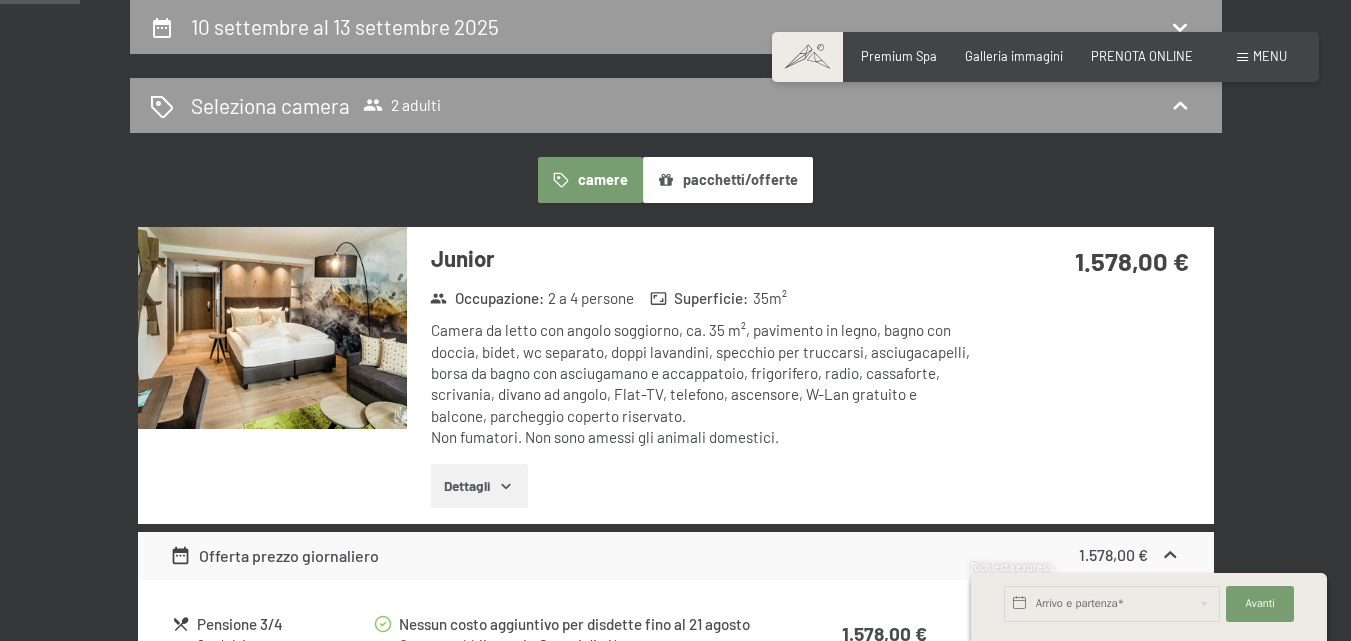 click on "10 settembre al 13 settembre 2025  Seleziona camera 2 adulti  camere pacchetti/offerte Junior Occupazione : 2 a 4 persone Superficie : 35  m² Camera da letto con angolo soggiorno, ca. 35 m², pavimento in legno, bagno con doccia, bidet, wc separato, doppi lavandini, specchio per truccarsi, asciugacapelli, borsa da bagno con asciugamano e accappatoio, frigorifero, radio, cassaforte, scrivania, divano ad angolo, Flat-TV, telefono, ascensore, W-Lan gratuito e balcone, parcheggio coperto riservato. Non fumatori. Non sono amessi gli animali domestici. Dettagli 1.578,00 €   Offerta prezzo giornaliero 1.578,00 €   Pensione 3/4 2 adulti  Nessun costo aggiuntivo per disdette fino al 21 agosto Caparra obbligatoria.  Scopri di più 1.578,00 €   Seleziona Vital Superior Occupazione : 2 a 4 persone Superficie : 40  m² Non fumatori. Non sono permessi gli animali domestici. Dettagli 1.626,00 €   Offerta prezzo giornaliero 1.626,00 €   Pensione 3/4 2 adulti  Caparra obbligatoria.  Scopri di più   : : 50" at bounding box center [676, 2581] 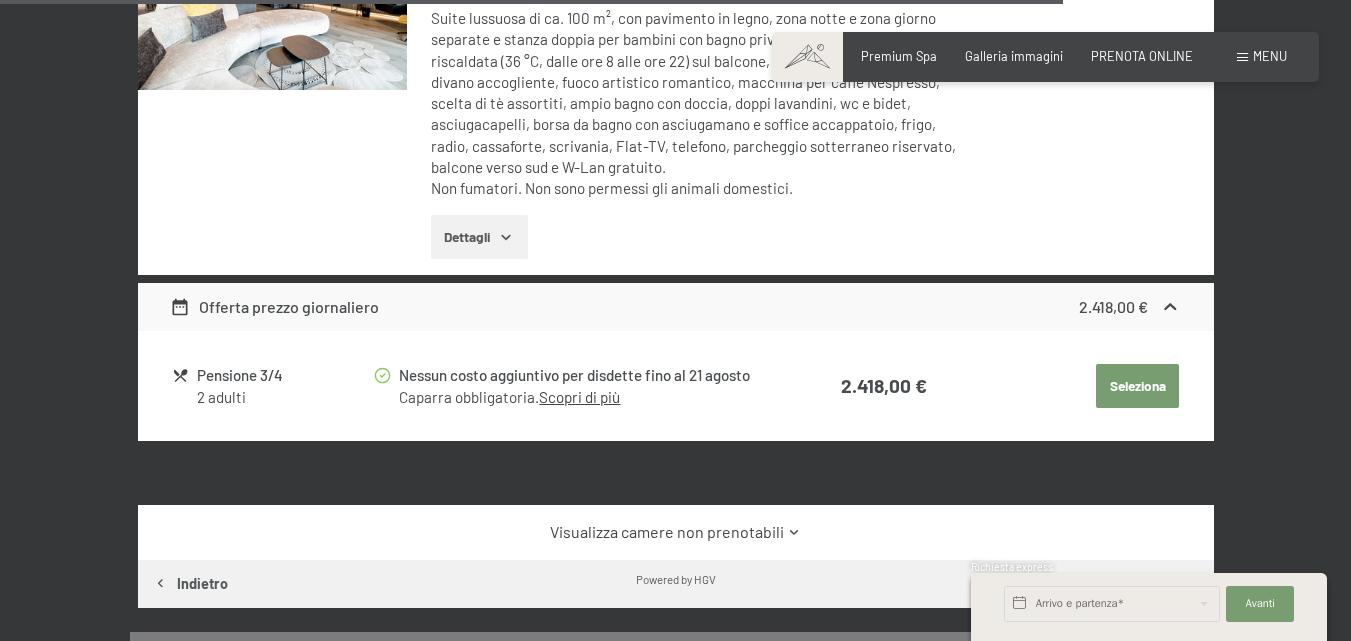 scroll, scrollTop: 4781, scrollLeft: 0, axis: vertical 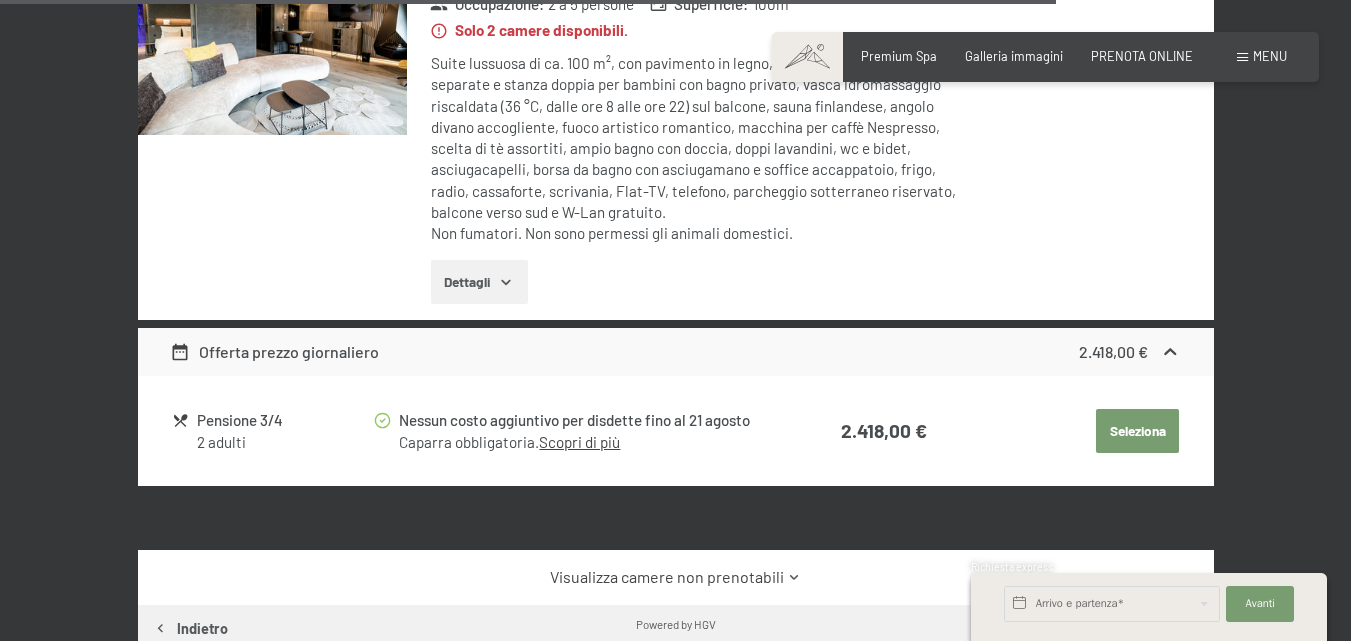 click on "Seleziona" at bounding box center [1137, -3718] 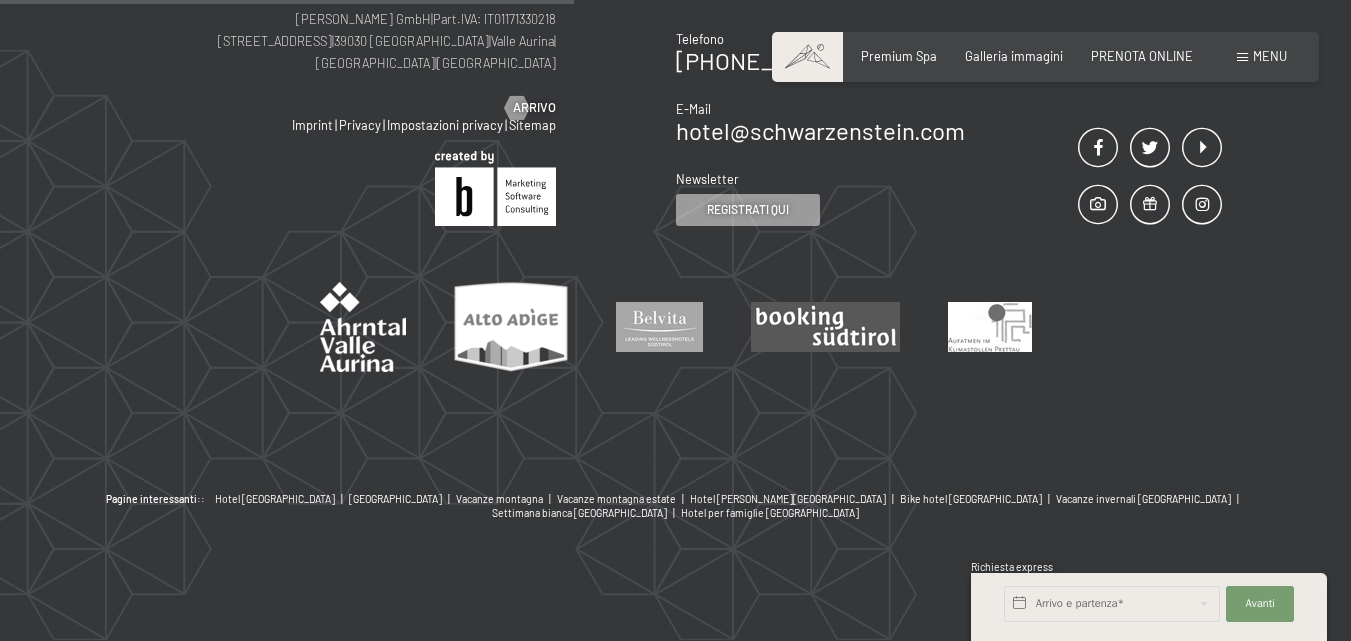 scroll, scrollTop: 395, scrollLeft: 0, axis: vertical 